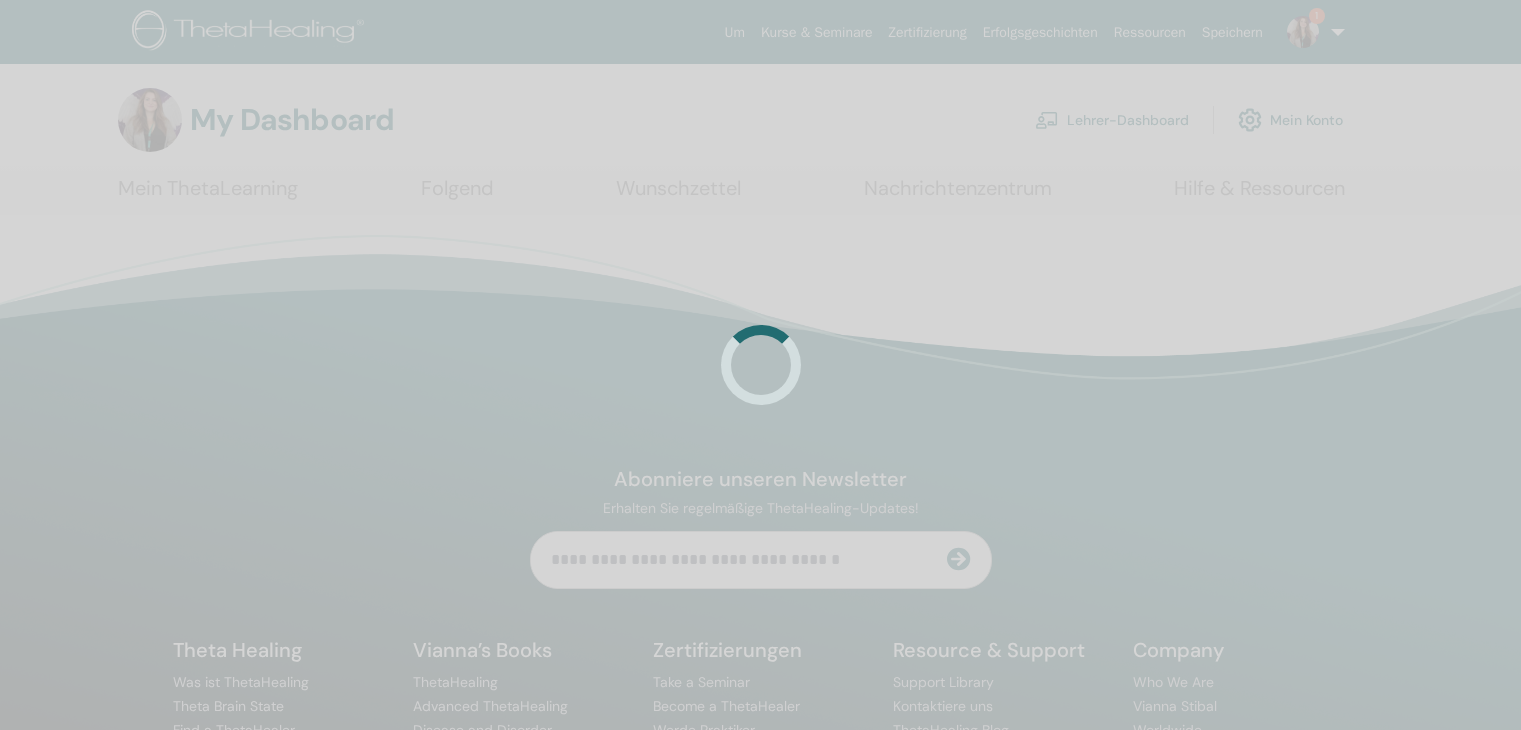 scroll, scrollTop: 0, scrollLeft: 0, axis: both 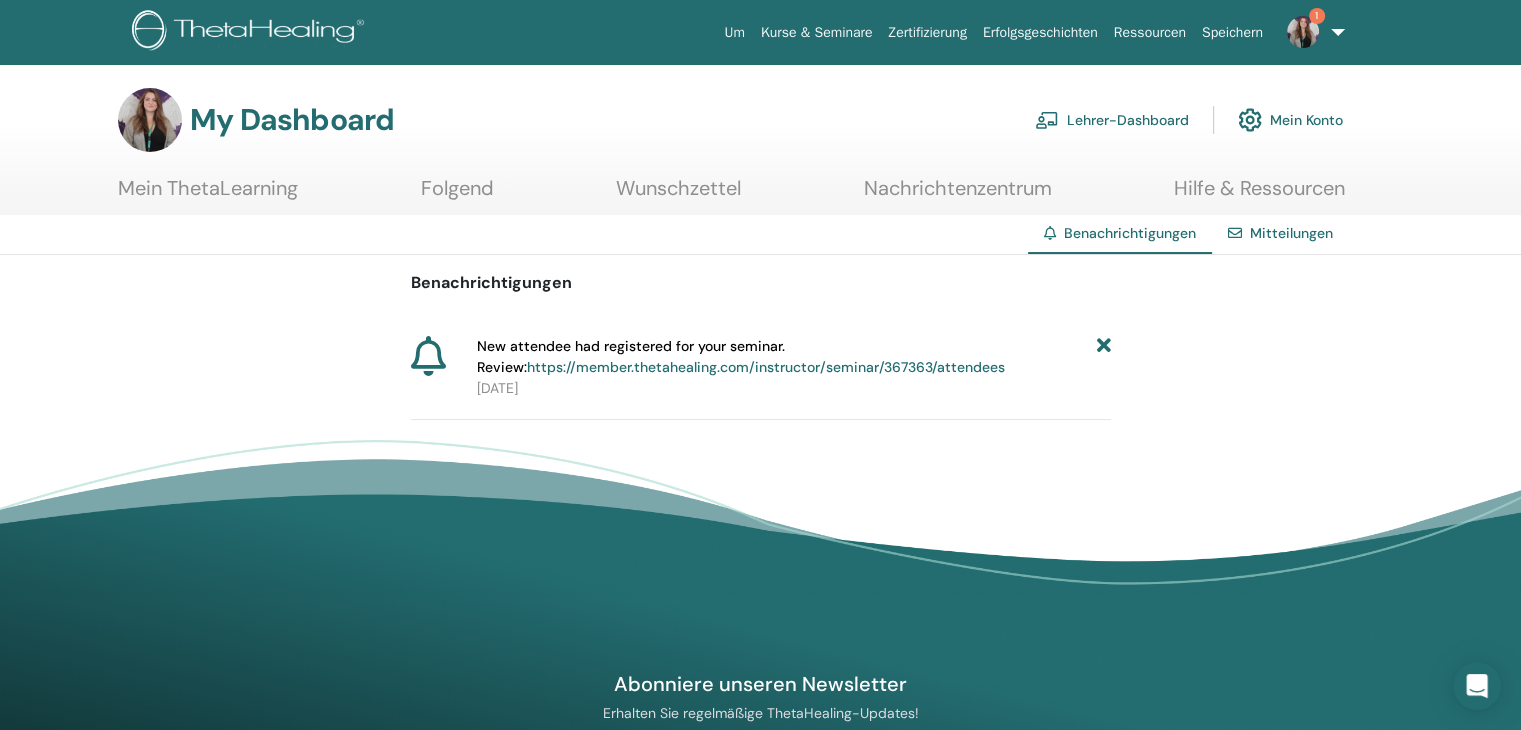 click on "https://member.thetahealing.com/instructor/seminar/367363/attendees" at bounding box center [766, 367] 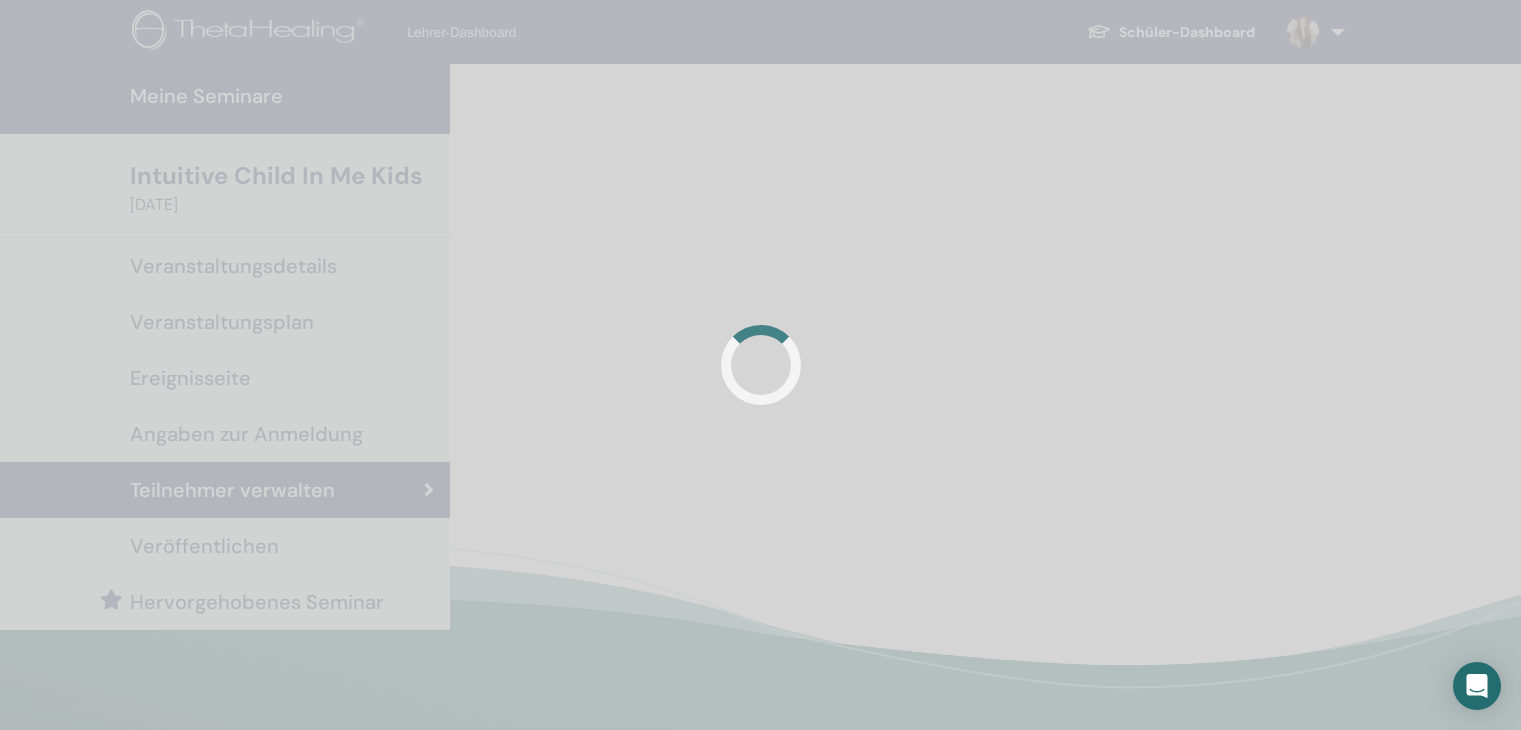 scroll, scrollTop: 0, scrollLeft: 0, axis: both 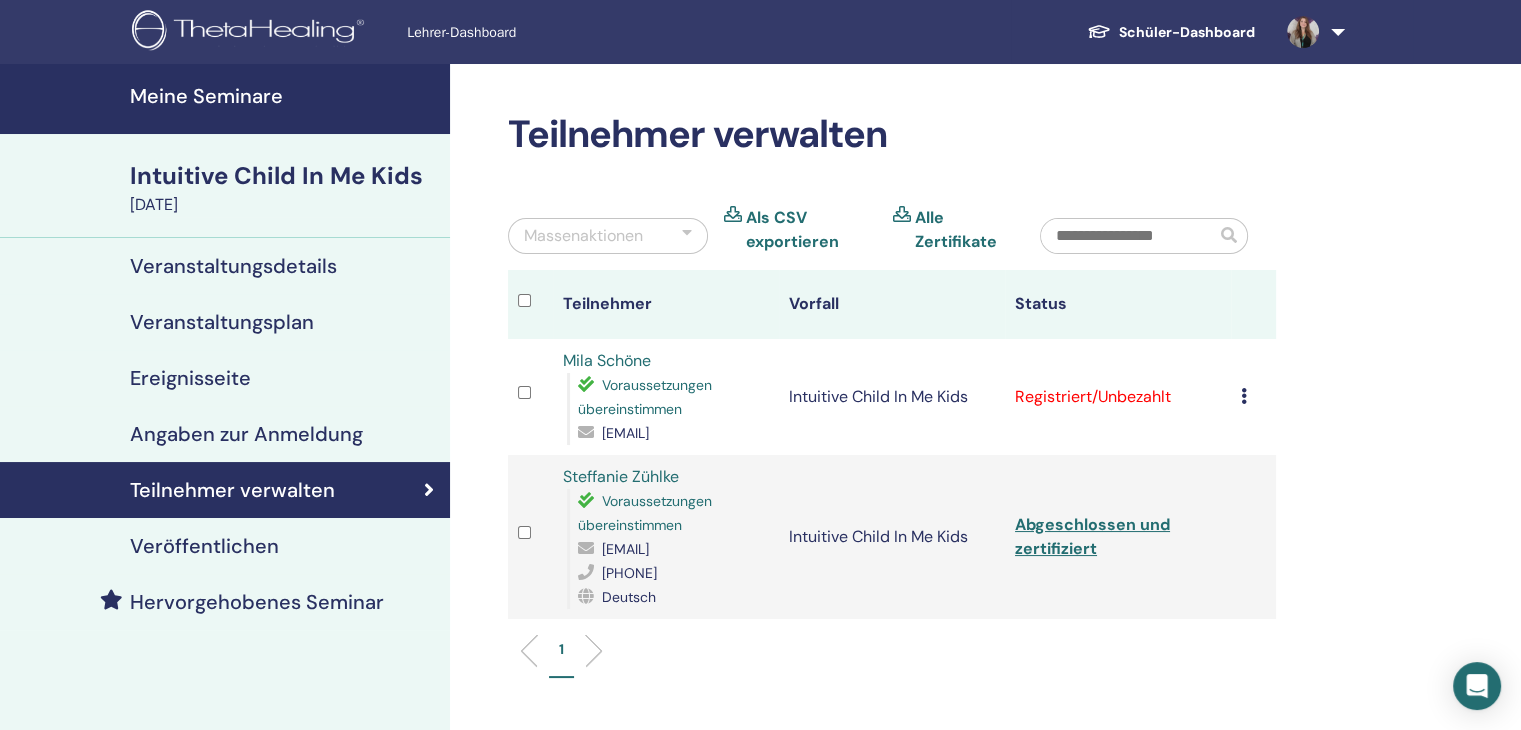 click on "Registrierung stornieren Keine automatische Zertifizierung durchführen Als bezahlt markieren Als unbezahlt markieren Als abwesend markieren Ausfüllen und bescheinigen Zertifikat herunterladen" at bounding box center (1253, 397) 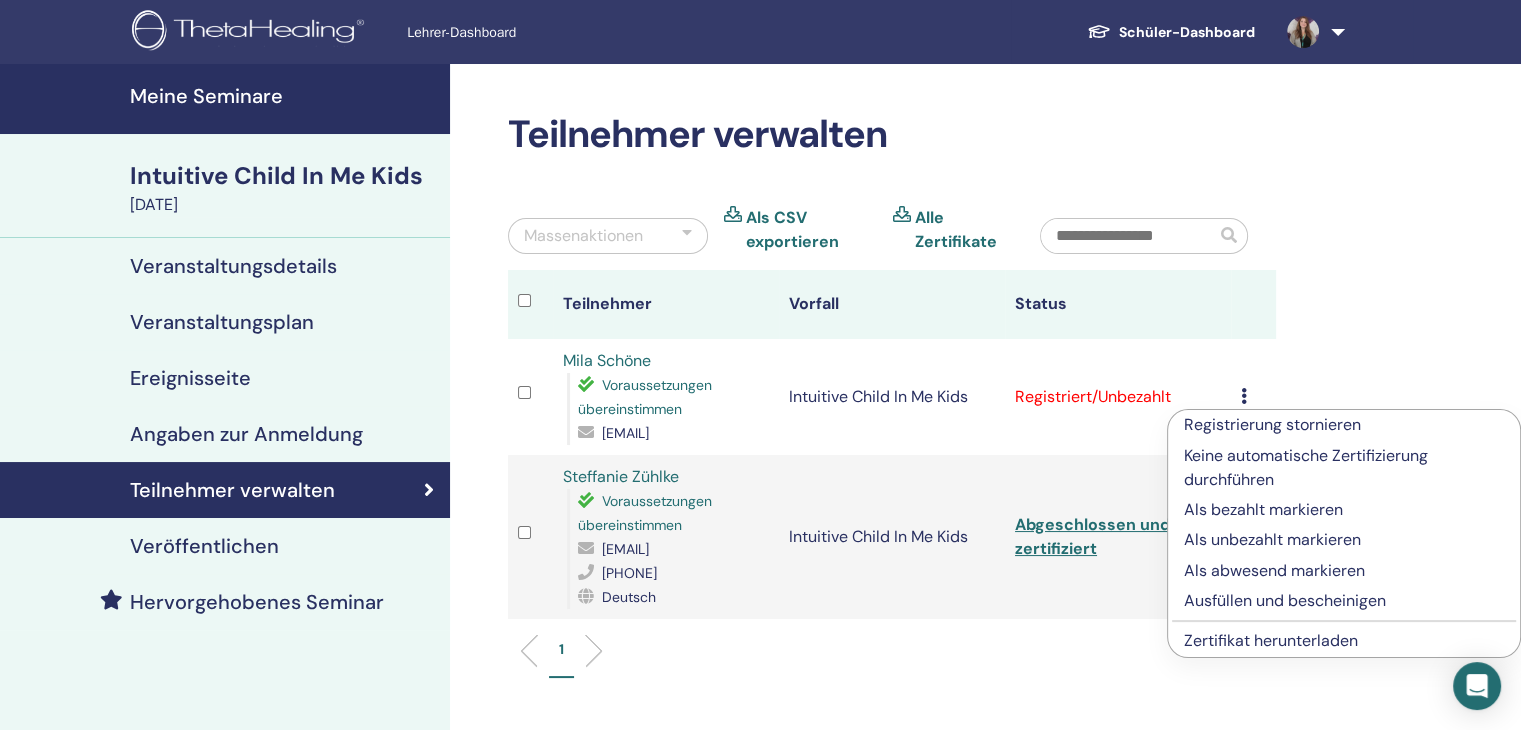 click on "Ausfüllen und bescheinigen" at bounding box center (1344, 601) 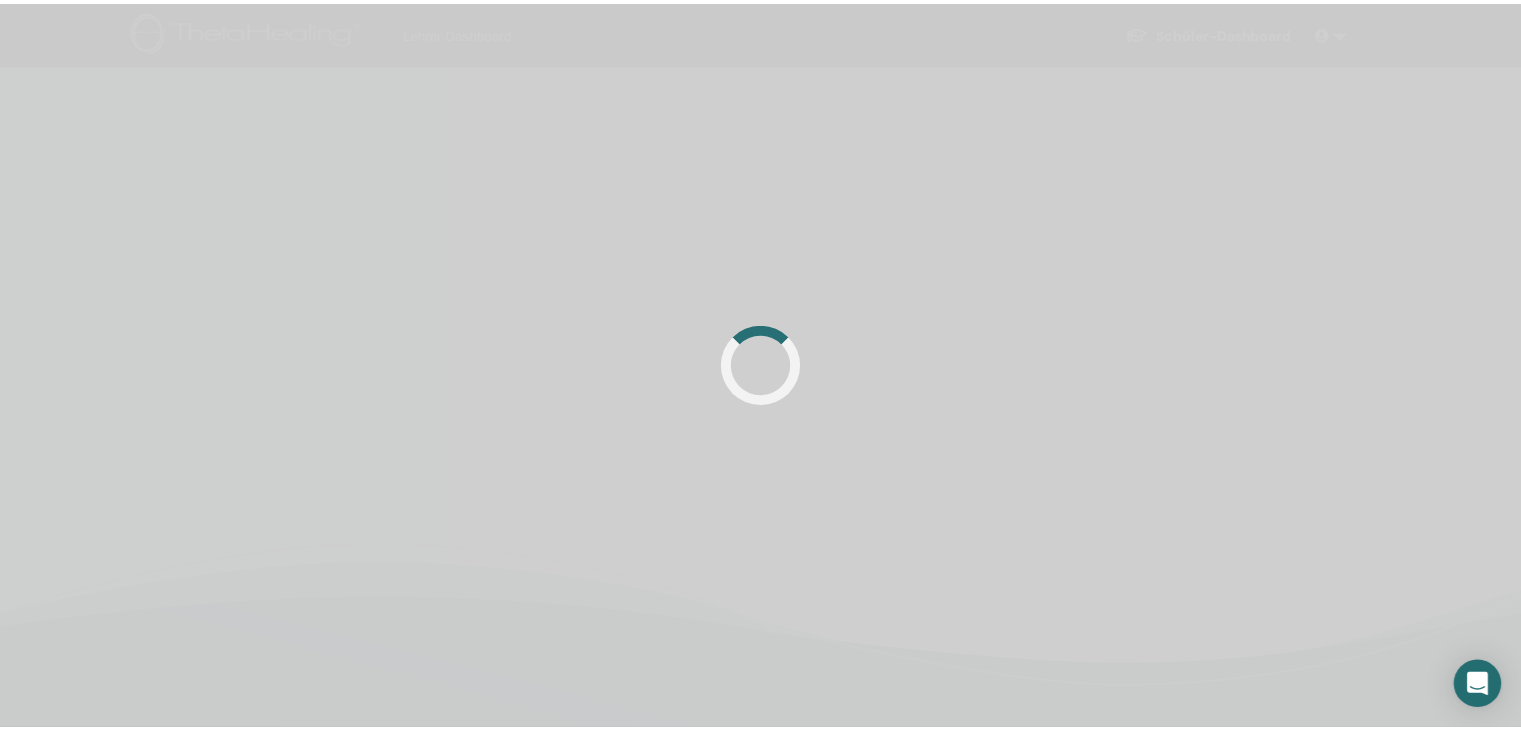 scroll, scrollTop: 0, scrollLeft: 0, axis: both 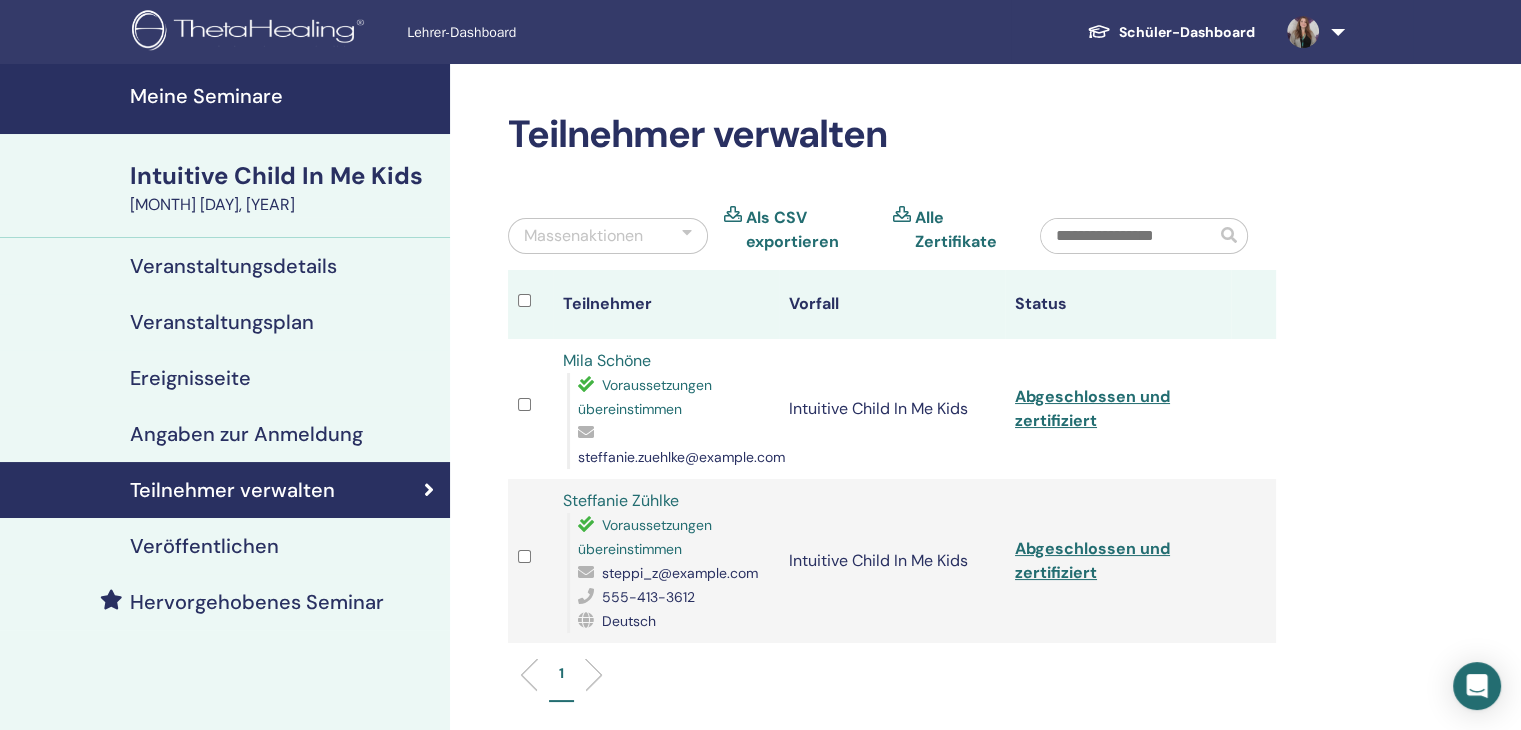 click at bounding box center (1312, 32) 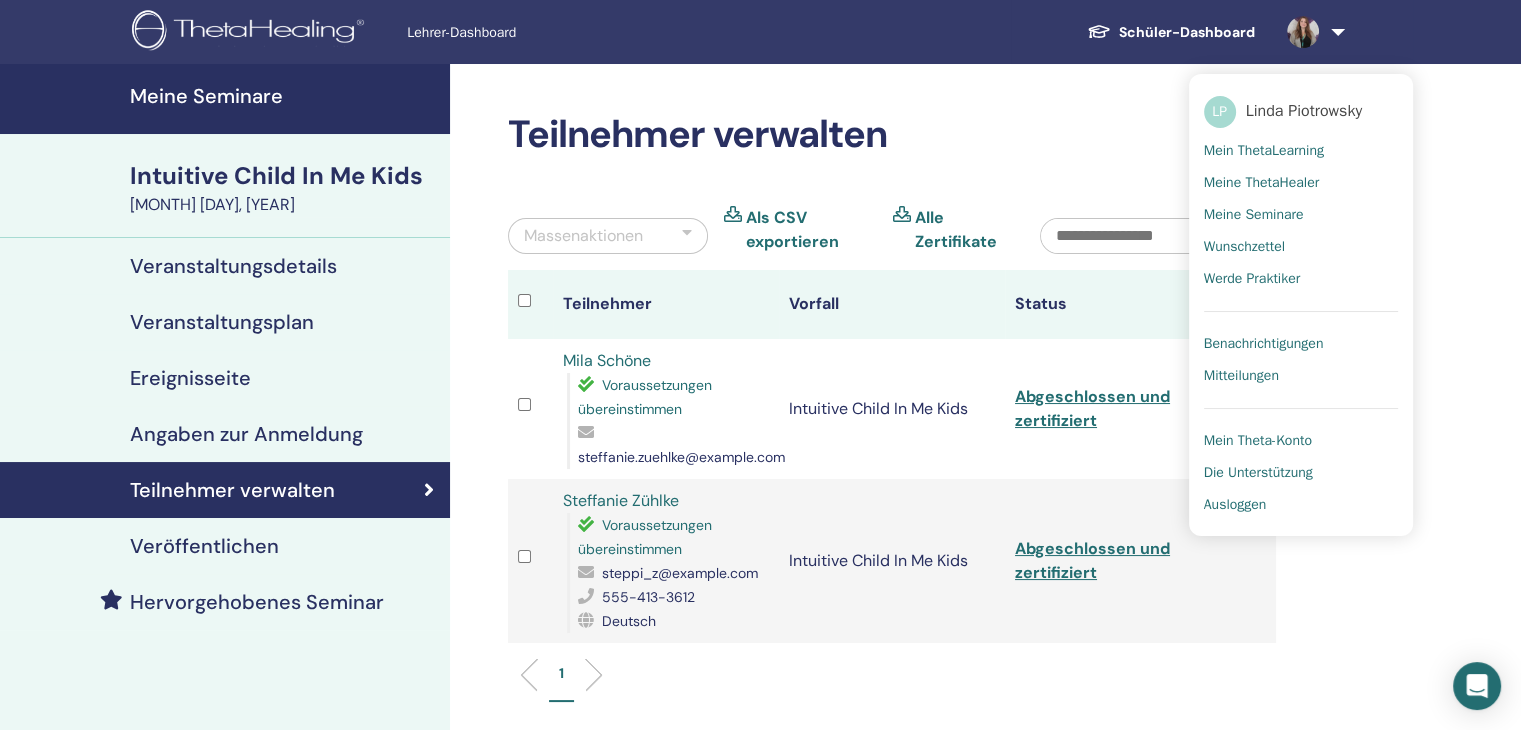 click on "Benachrichtigungen" at bounding box center [1264, 344] 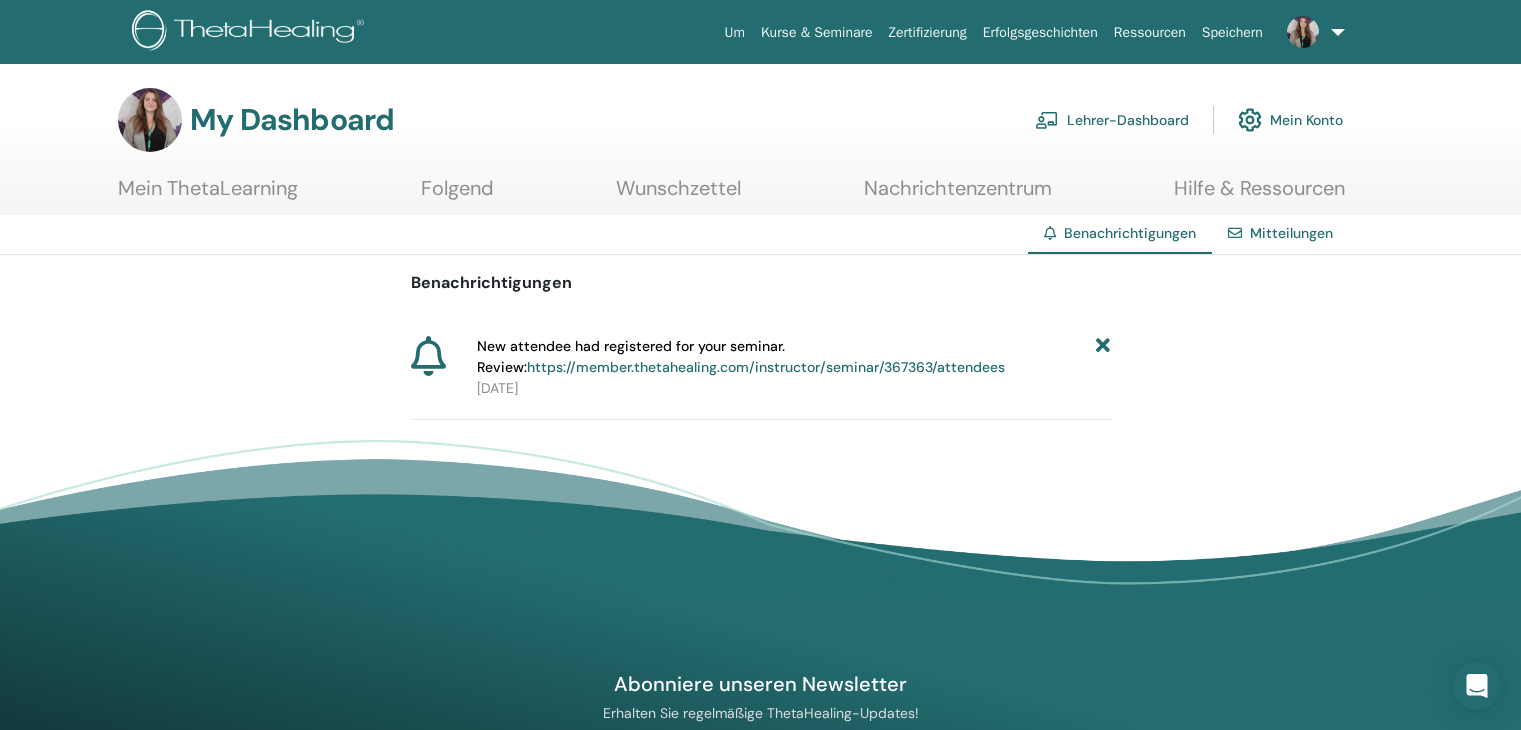 scroll, scrollTop: 0, scrollLeft: 0, axis: both 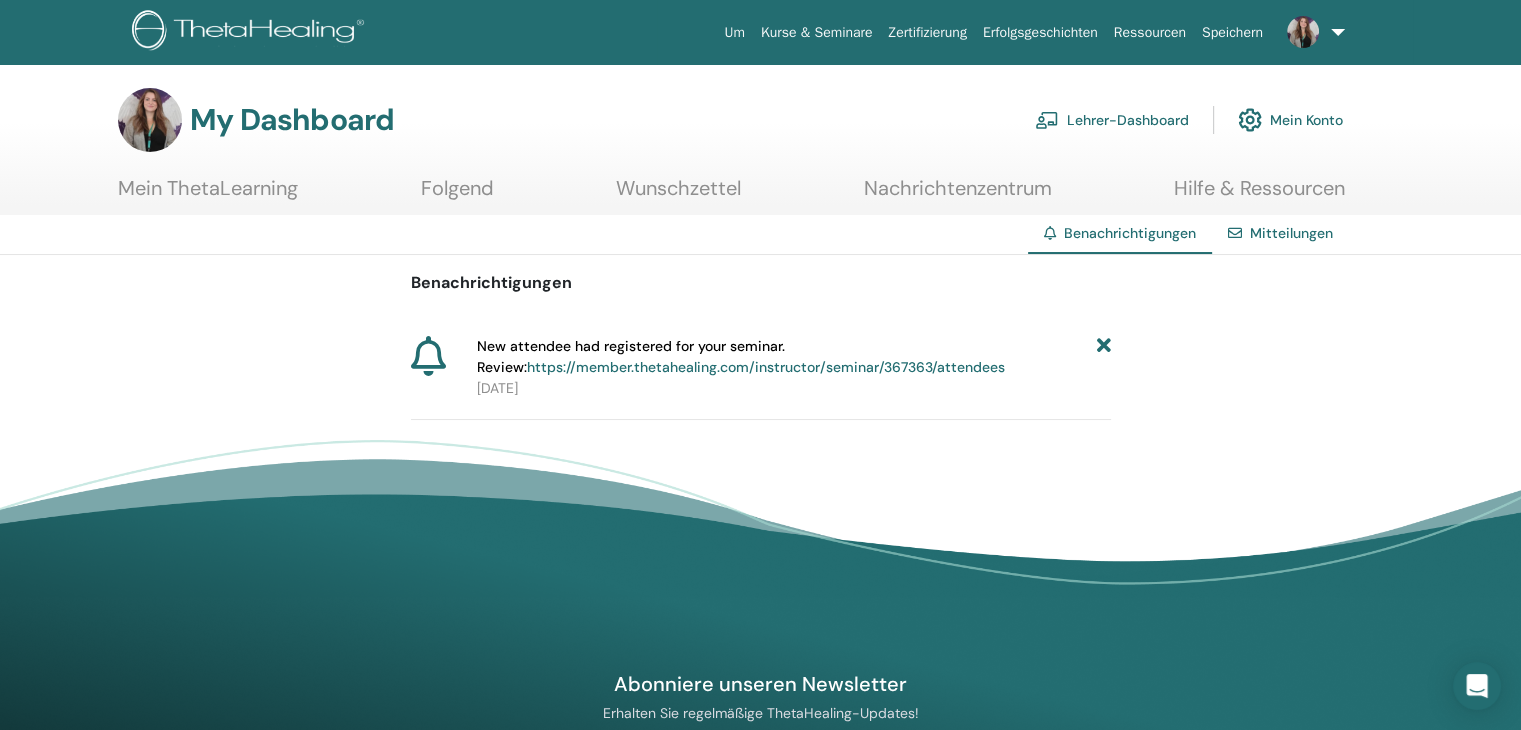 click on "Lehrer-Dashboard" at bounding box center [1112, 120] 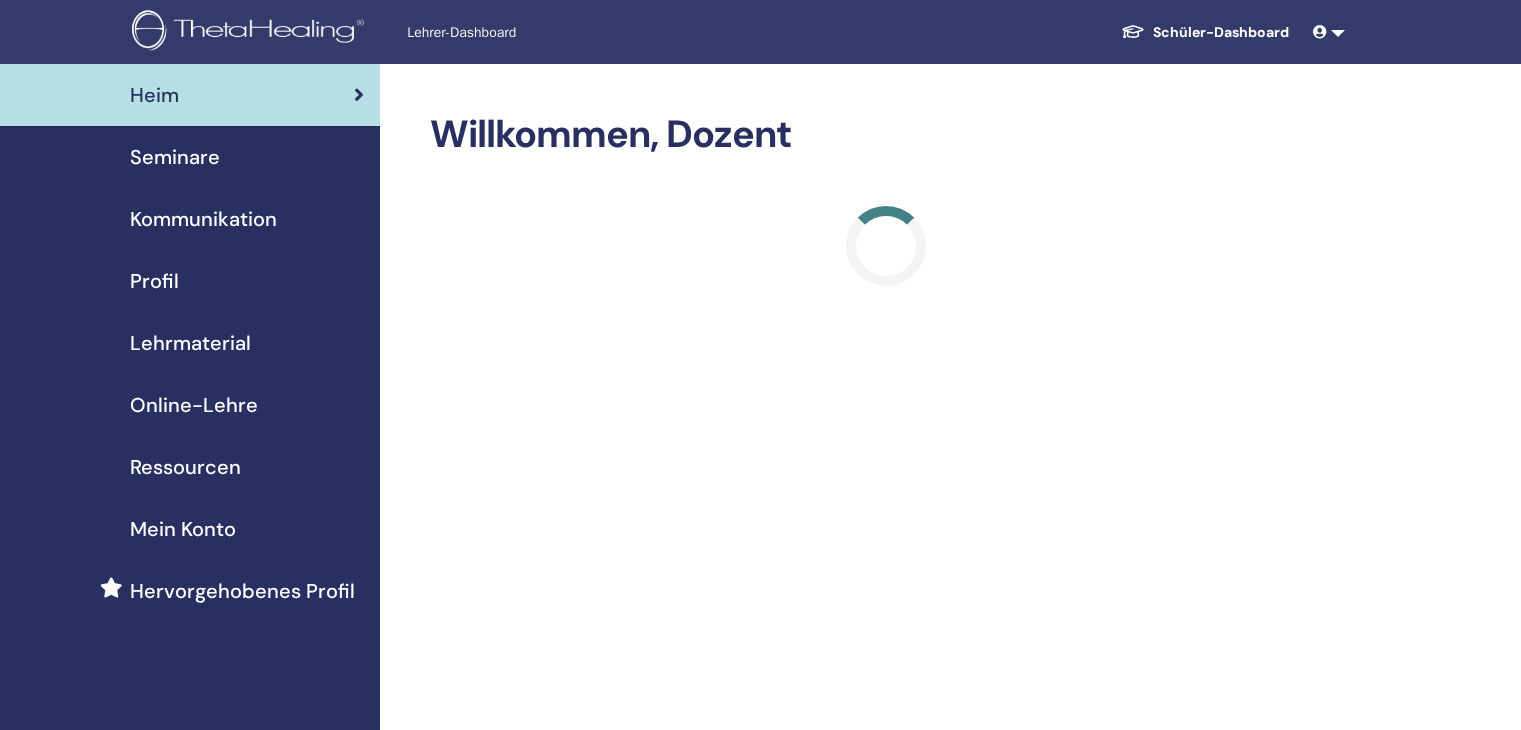 scroll, scrollTop: 0, scrollLeft: 0, axis: both 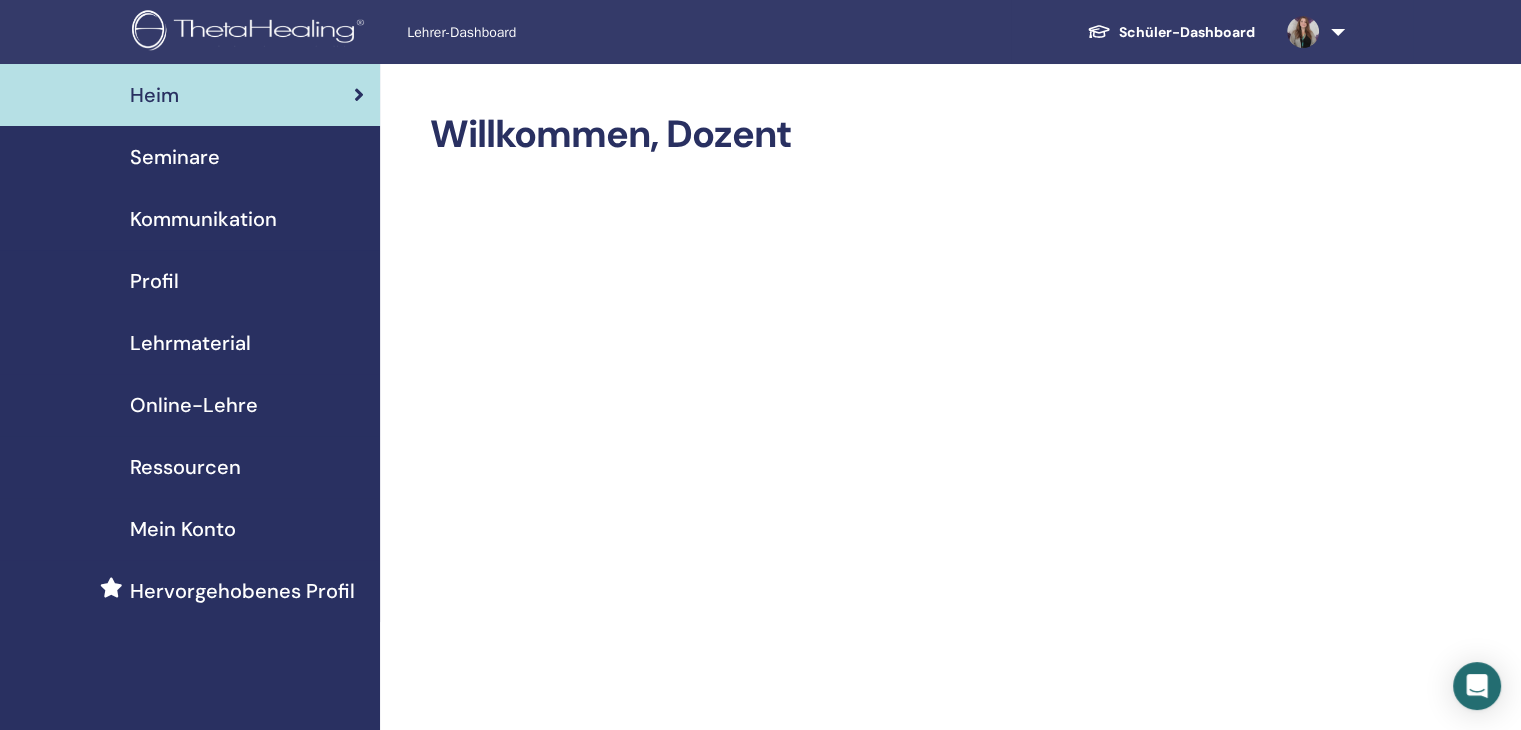click on "Seminare" at bounding box center [175, 157] 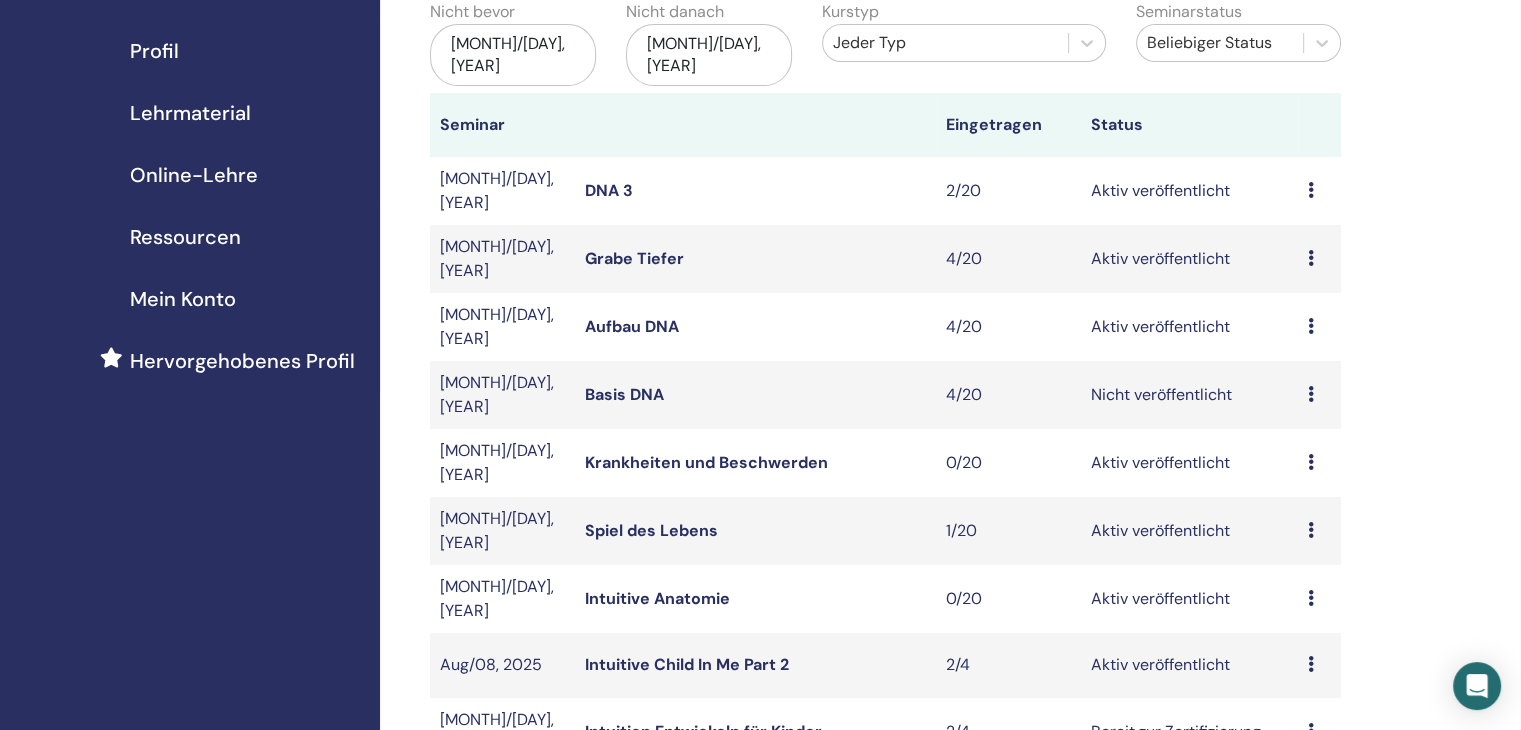 scroll, scrollTop: 400, scrollLeft: 0, axis: vertical 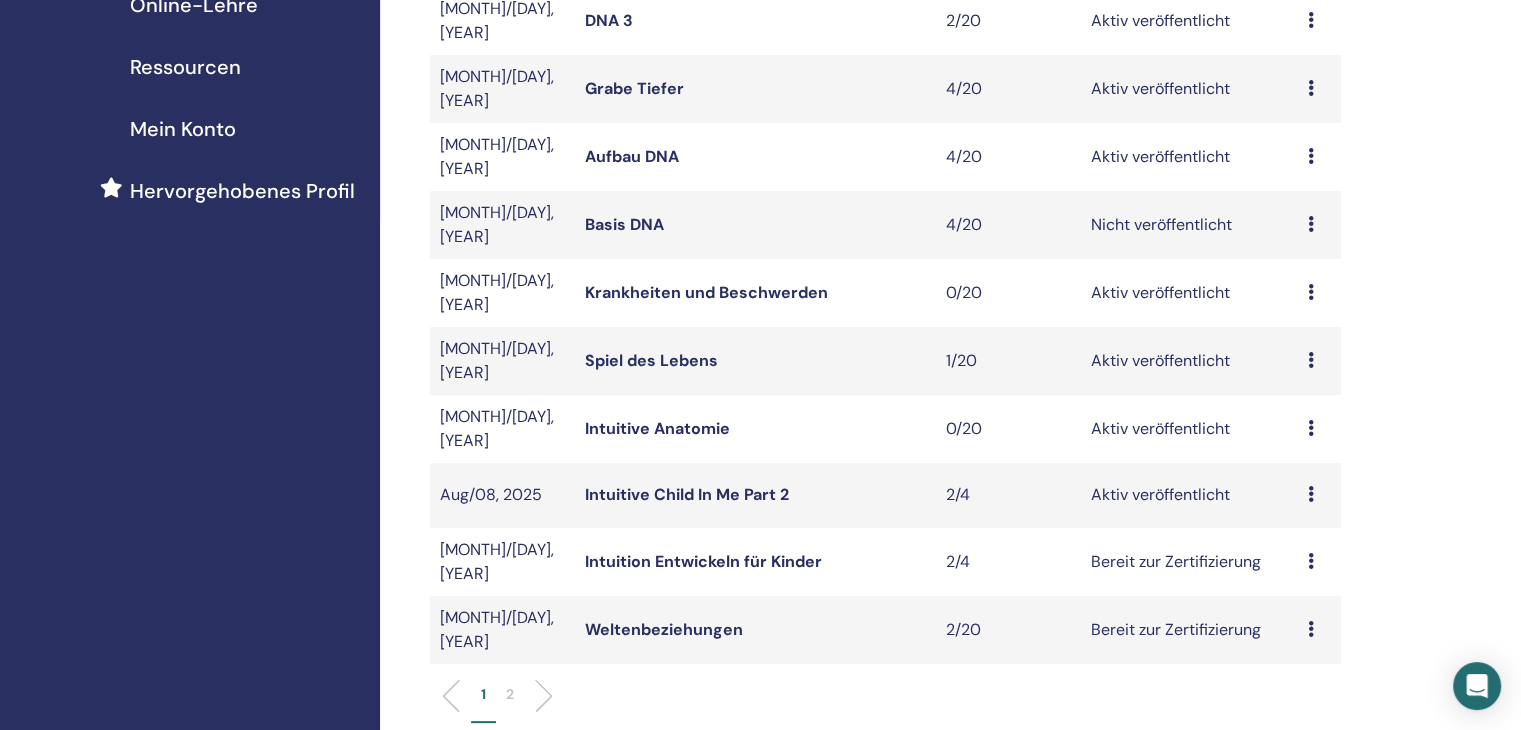 click on "2" at bounding box center (510, 694) 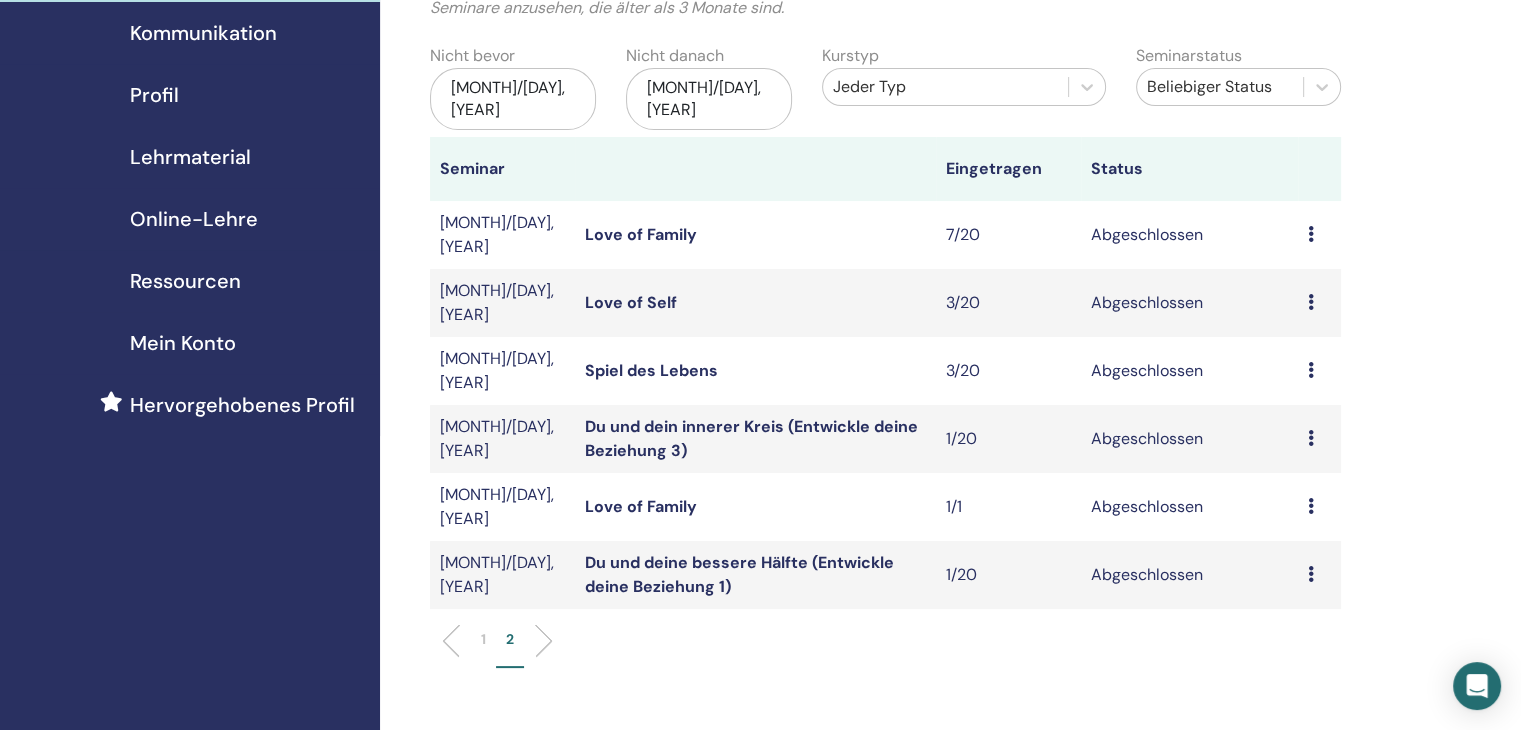 scroll, scrollTop: 400, scrollLeft: 0, axis: vertical 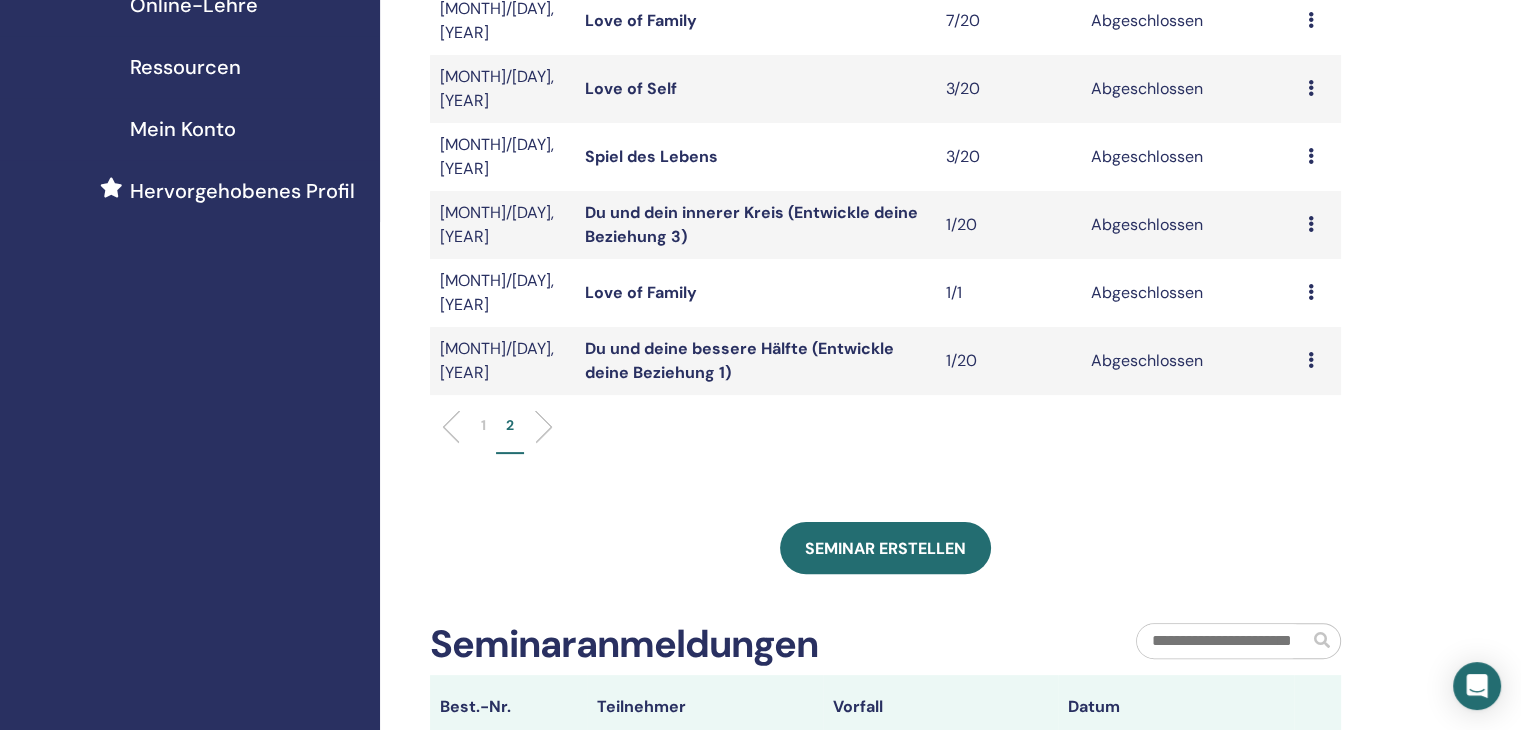 click on "1" at bounding box center [483, 434] 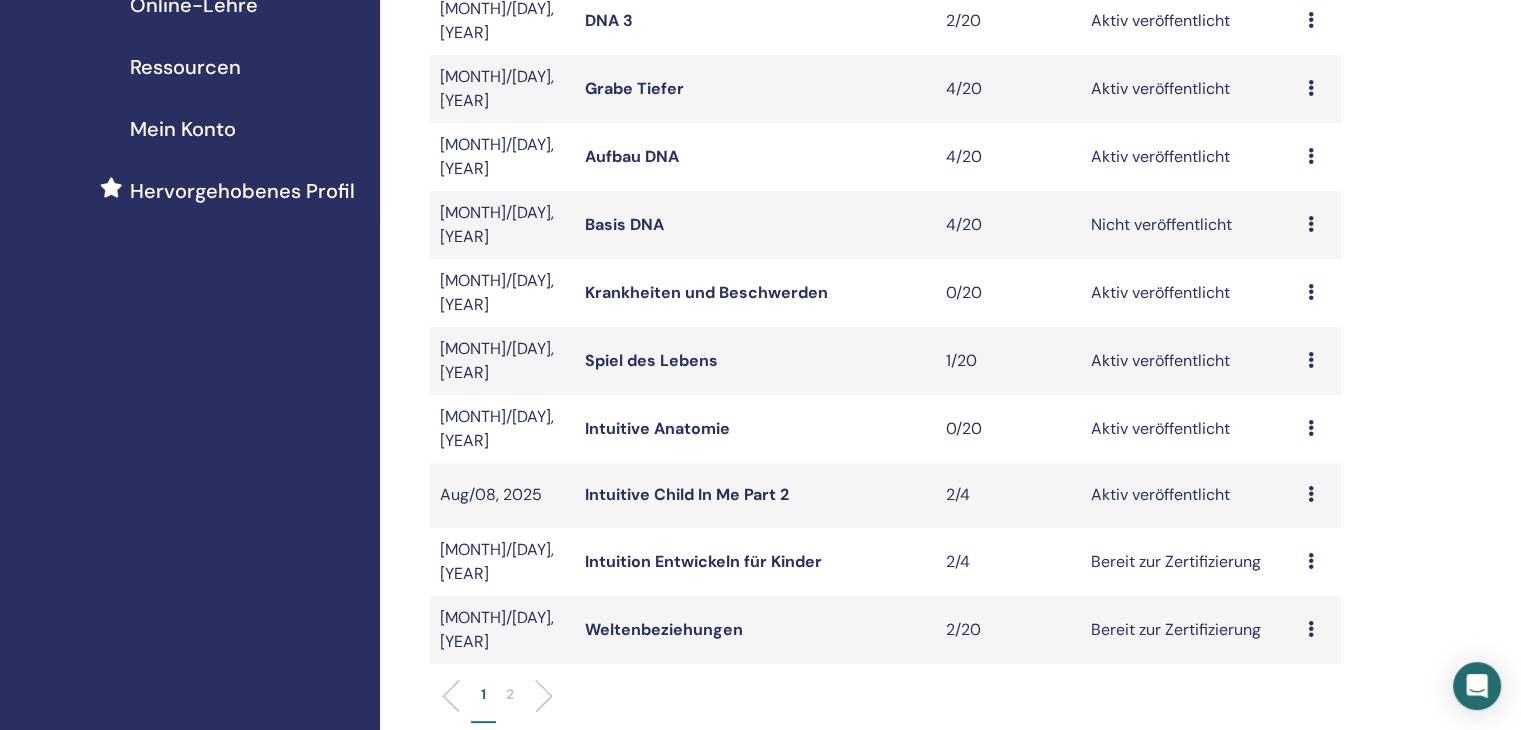 click on "Vorschau Bearbeiten Teilnehmer Absagen" at bounding box center [1319, 495] 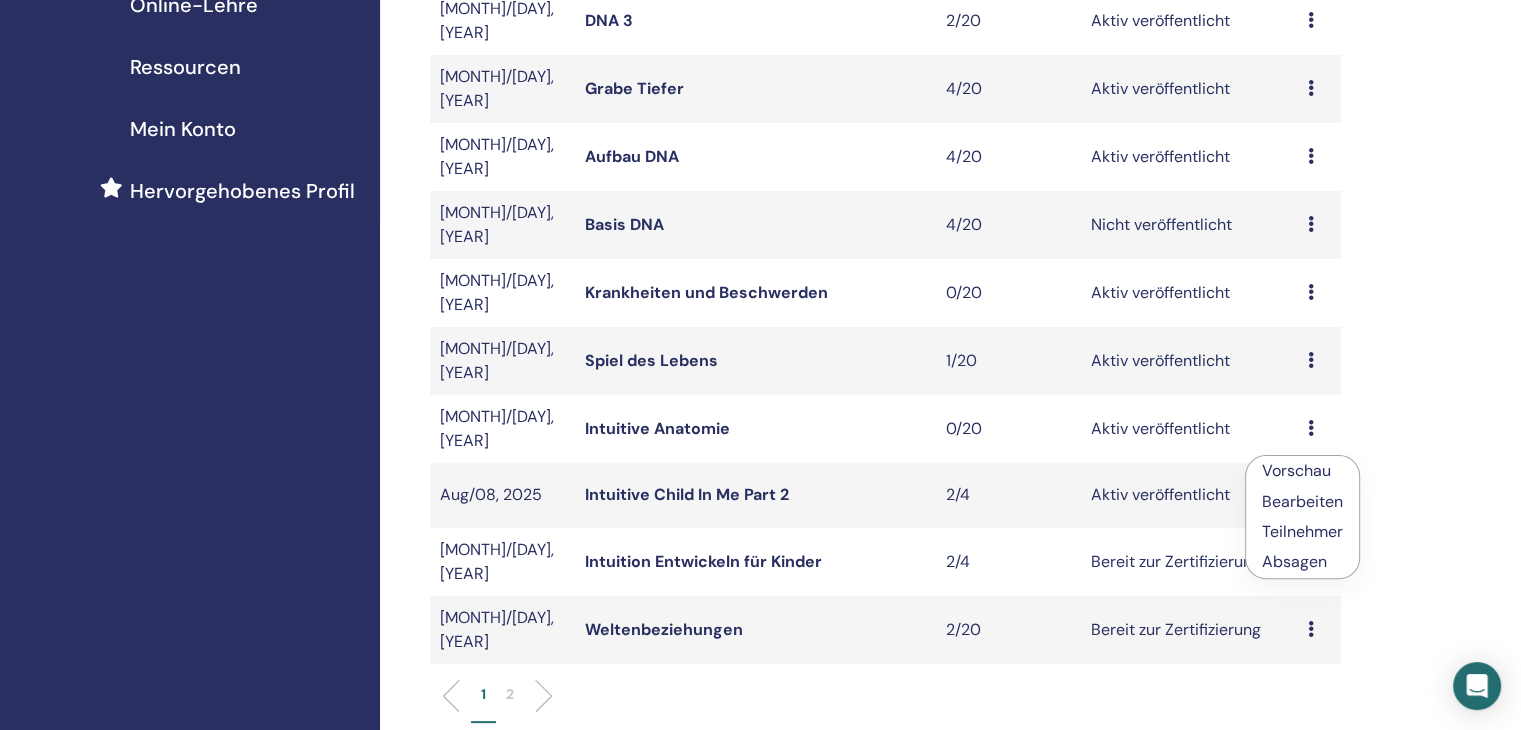 click on "Teilnehmer" at bounding box center [1302, 531] 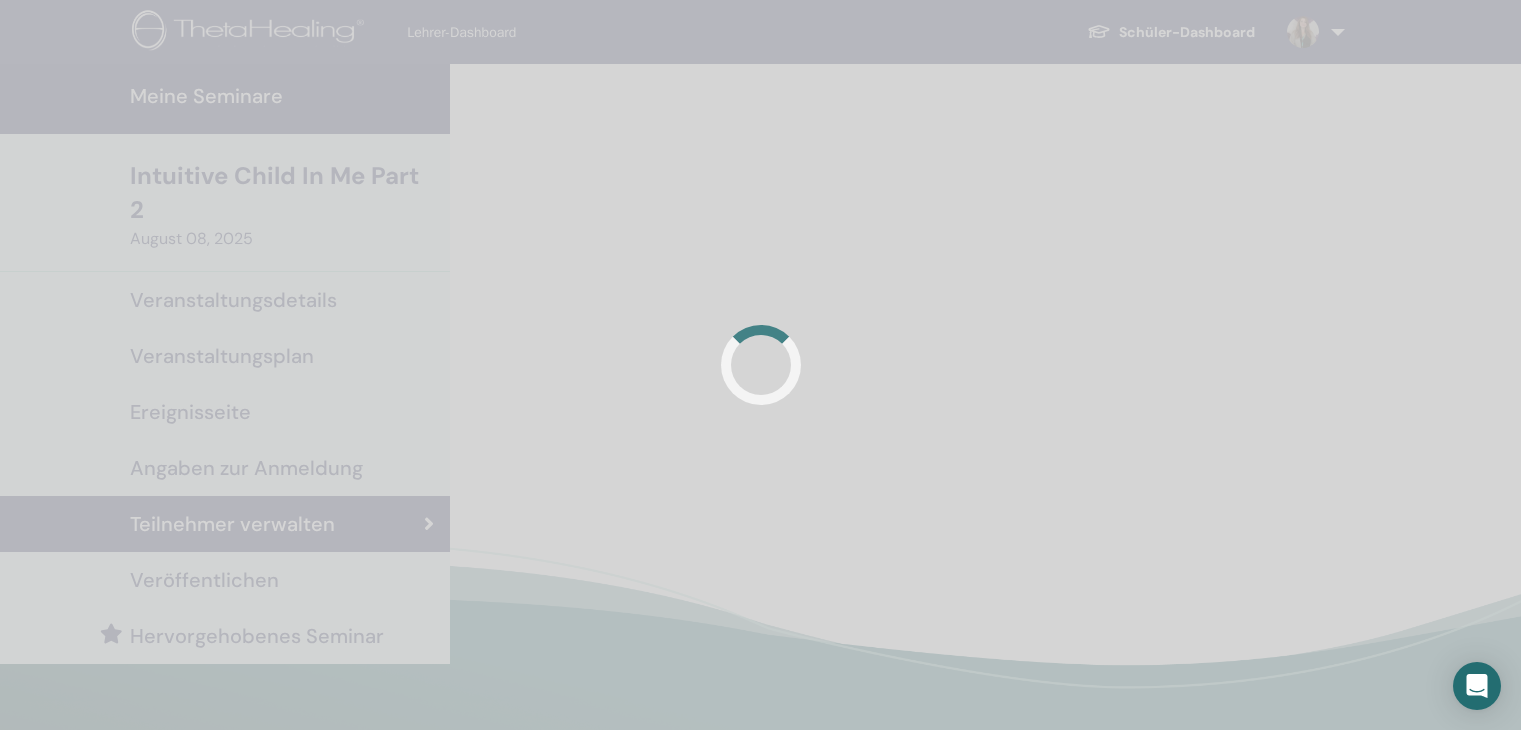 scroll, scrollTop: 0, scrollLeft: 0, axis: both 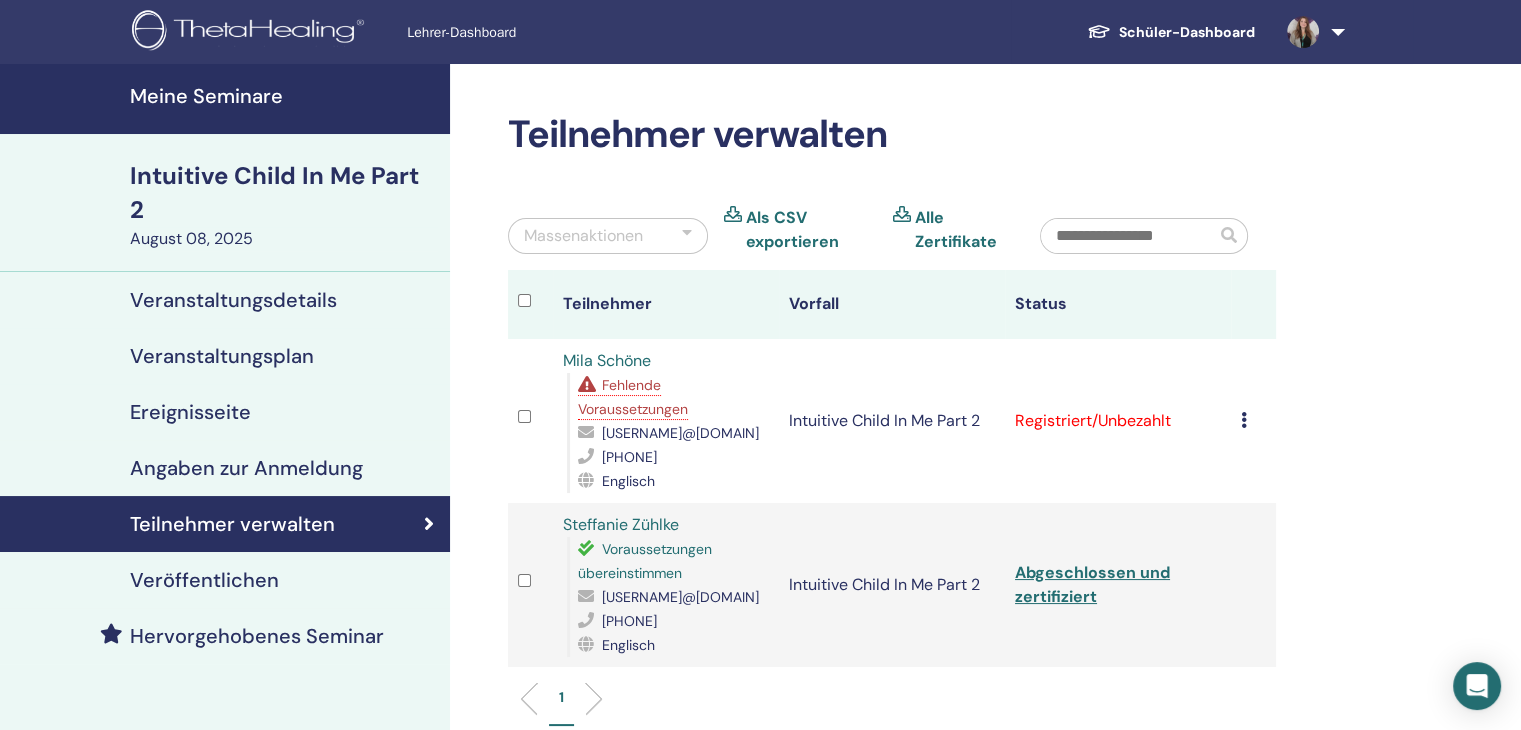 click on "Registrierung stornieren Keine automatische Zertifizierung durchführen Als bezahlt markieren Als unbezahlt markieren Als abwesend markieren Ausfüllen und bescheinigen Zertifikat herunterladen" at bounding box center [1253, 421] 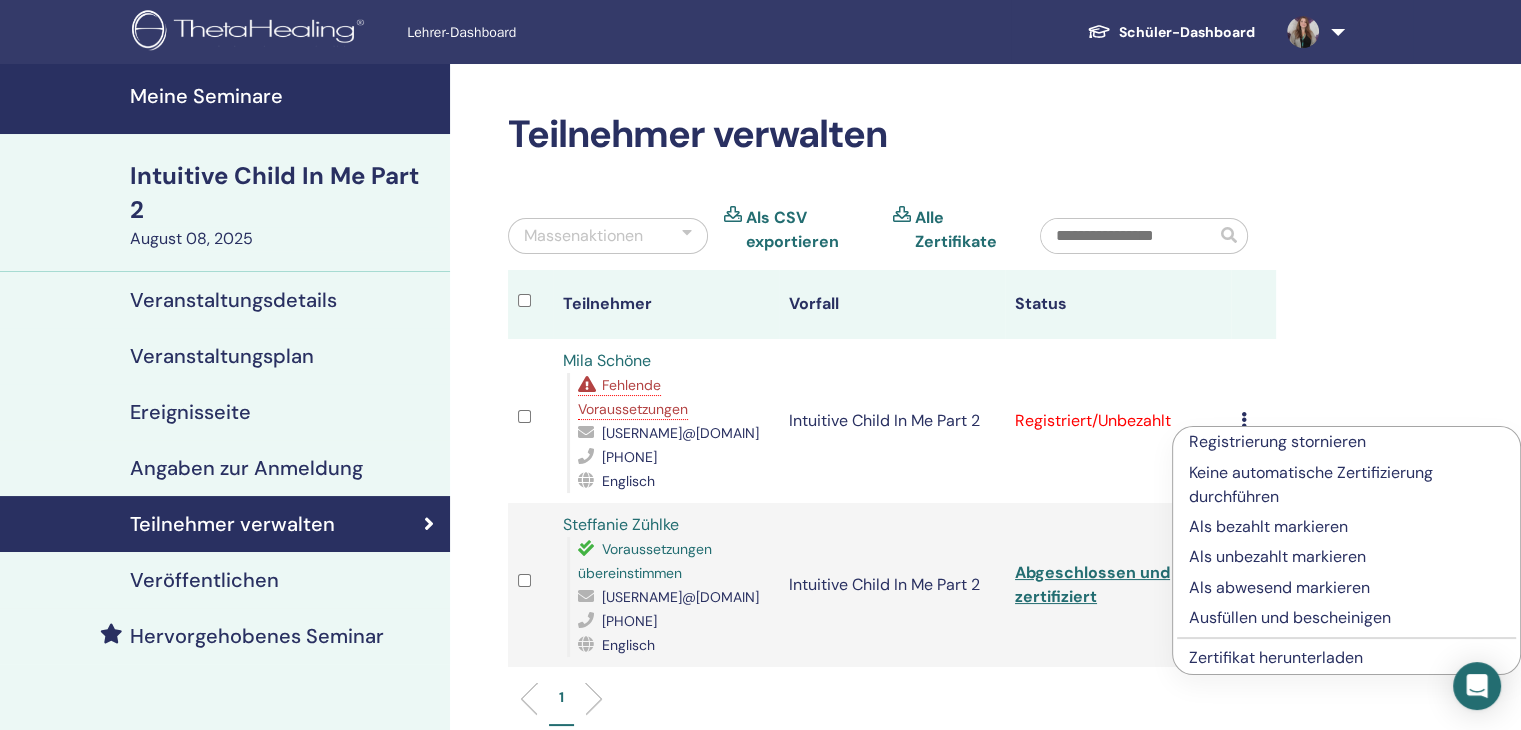 click on "Ausfüllen und bescheinigen" at bounding box center (1346, 618) 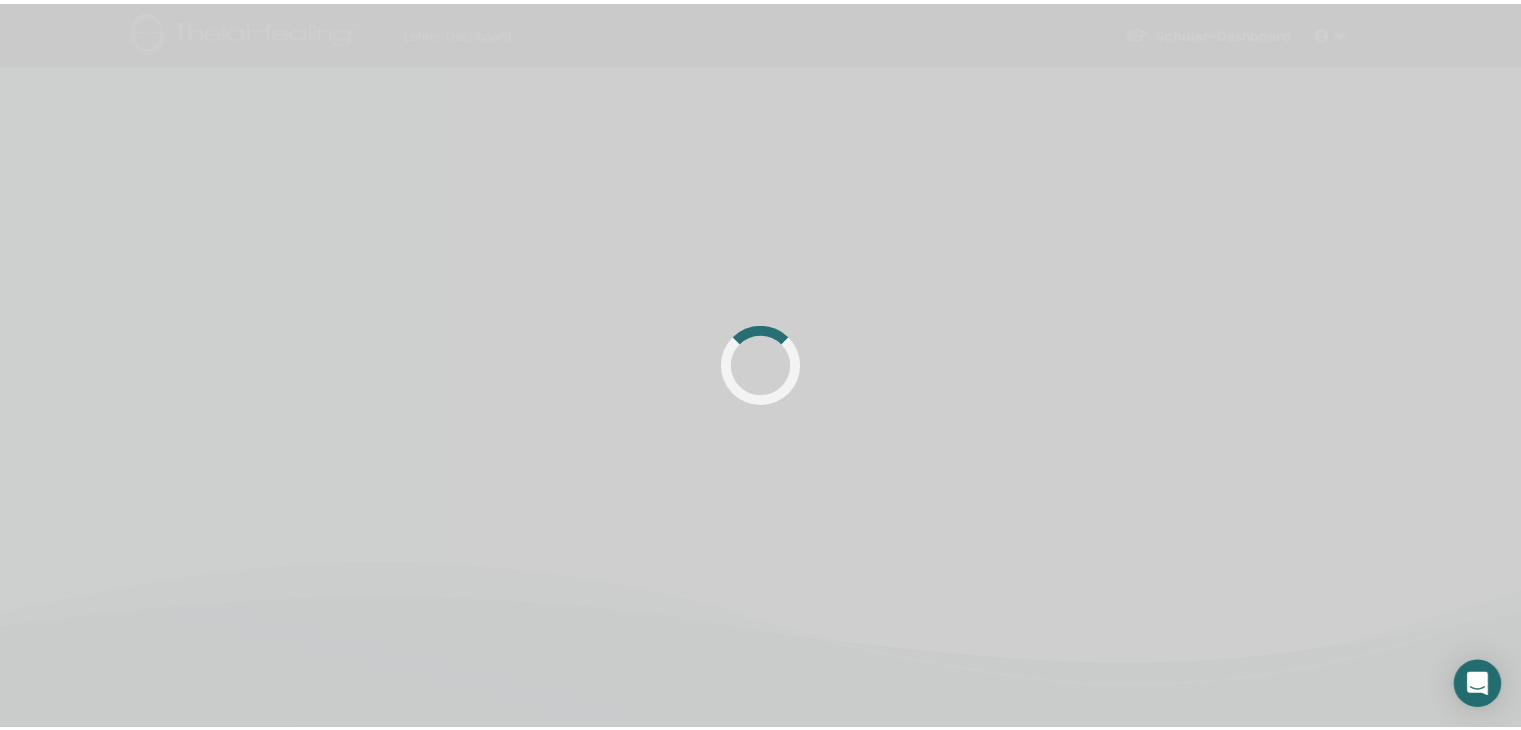 scroll, scrollTop: 0, scrollLeft: 0, axis: both 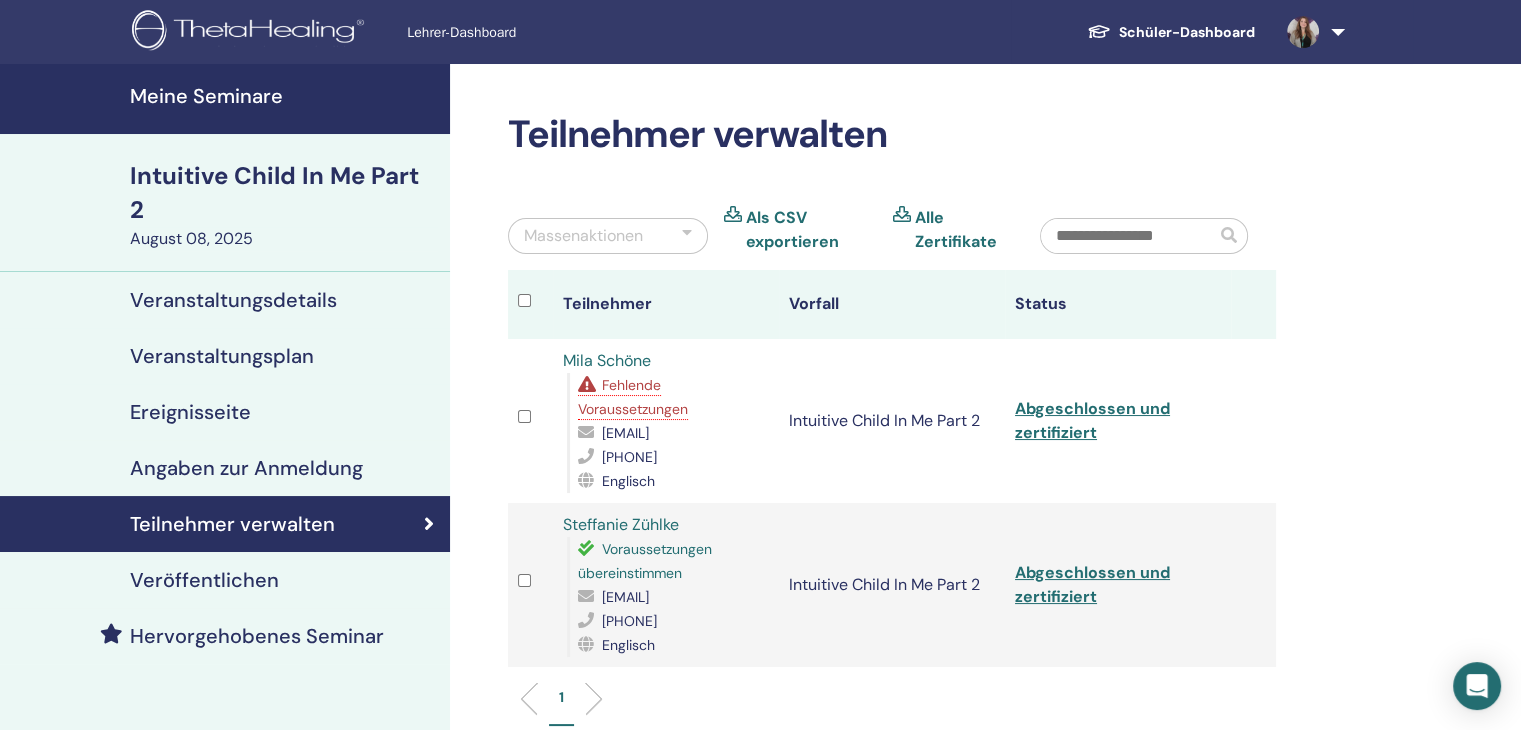 click on "Fehlende Voraussetzungen" at bounding box center [633, 397] 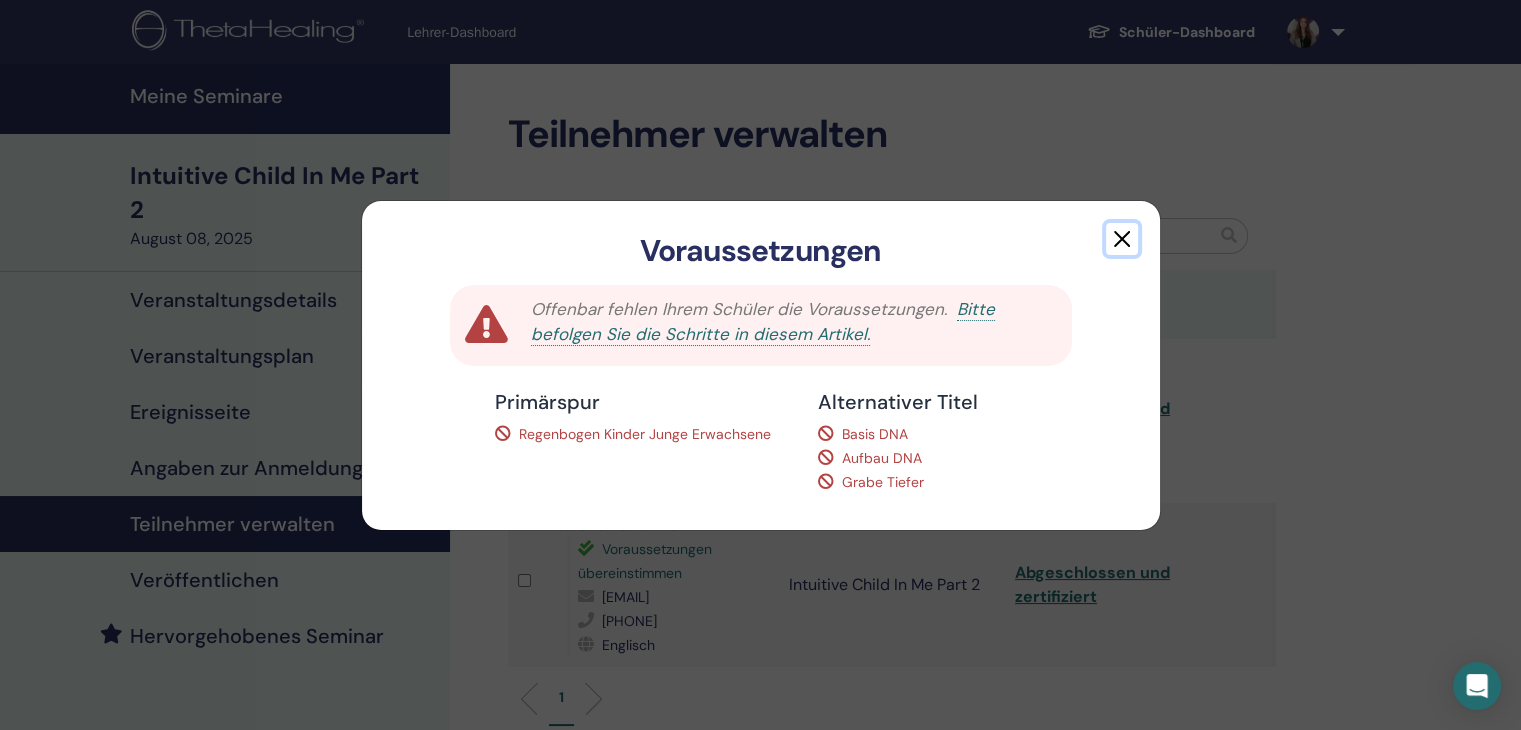 click at bounding box center (1122, 239) 